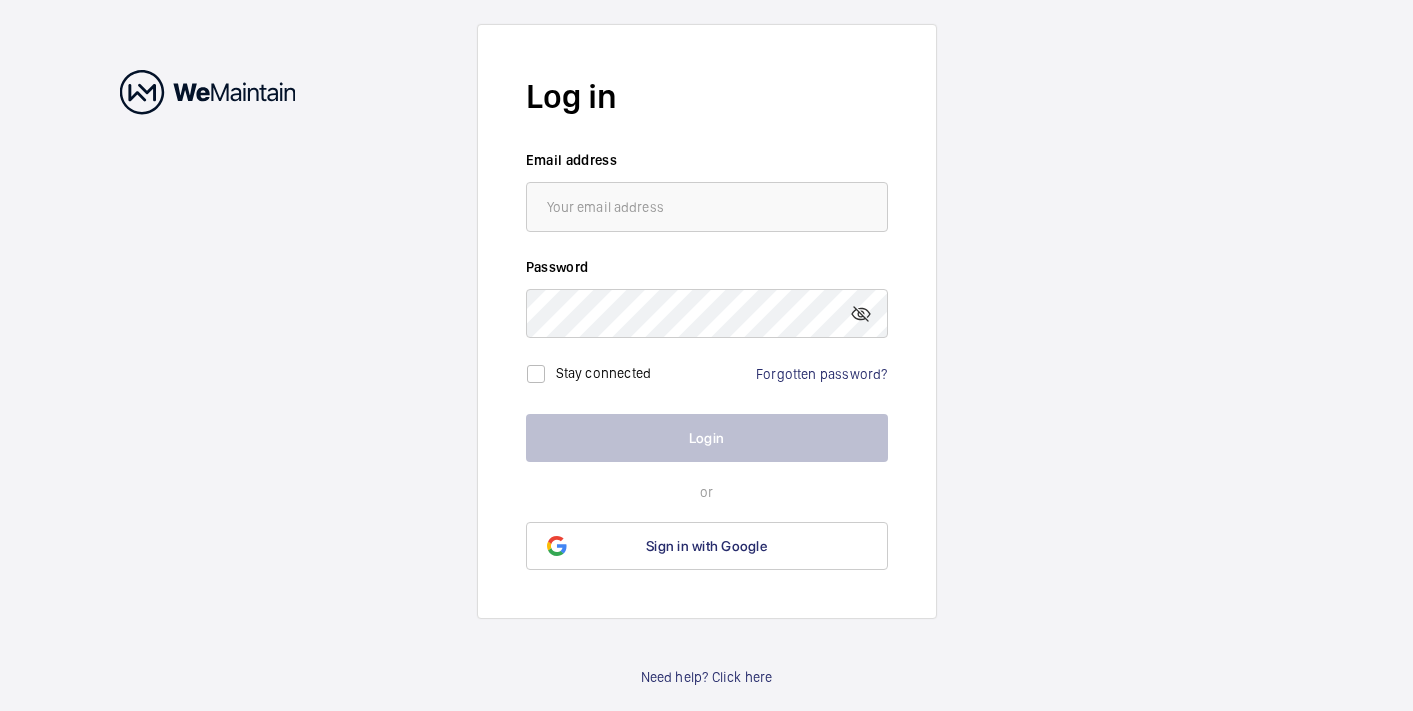 scroll, scrollTop: 0, scrollLeft: 0, axis: both 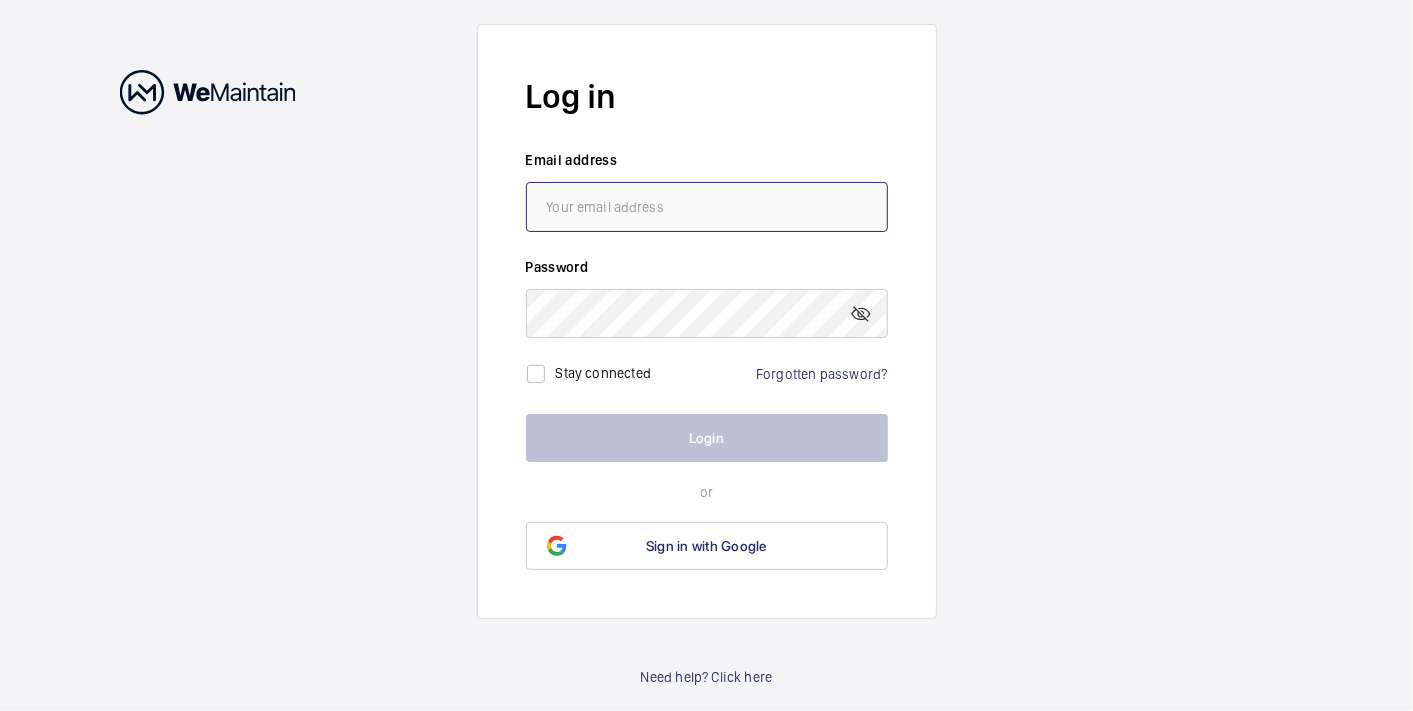 type on "[EMAIL]" 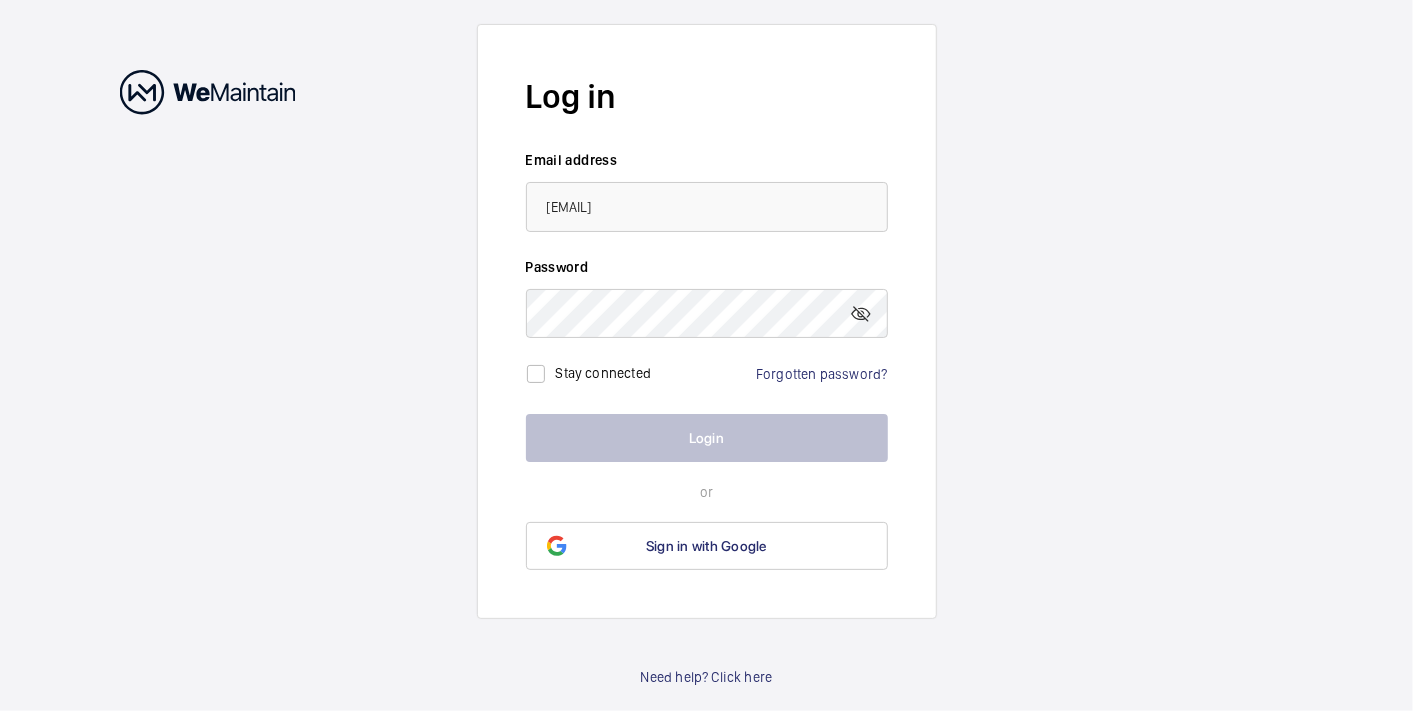 click on "Login" 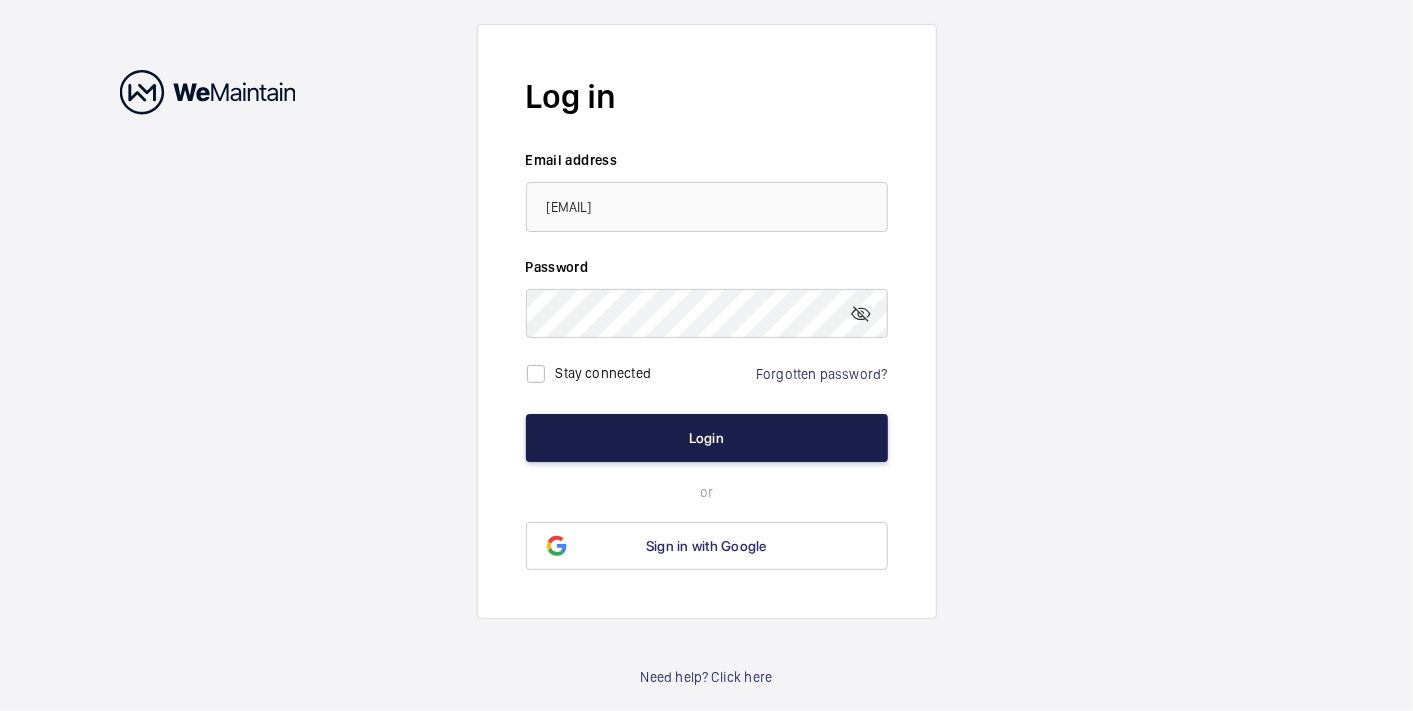 click on "Login" 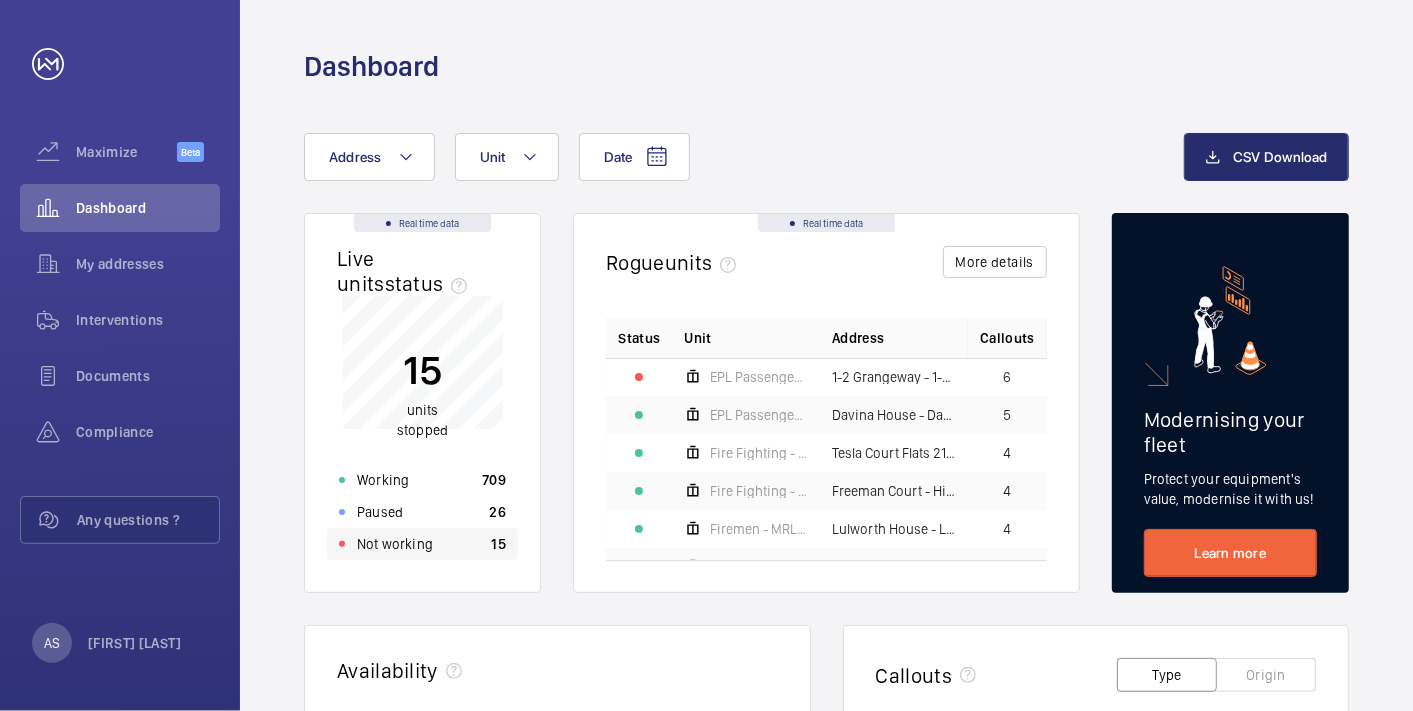 click on "Not working 15" 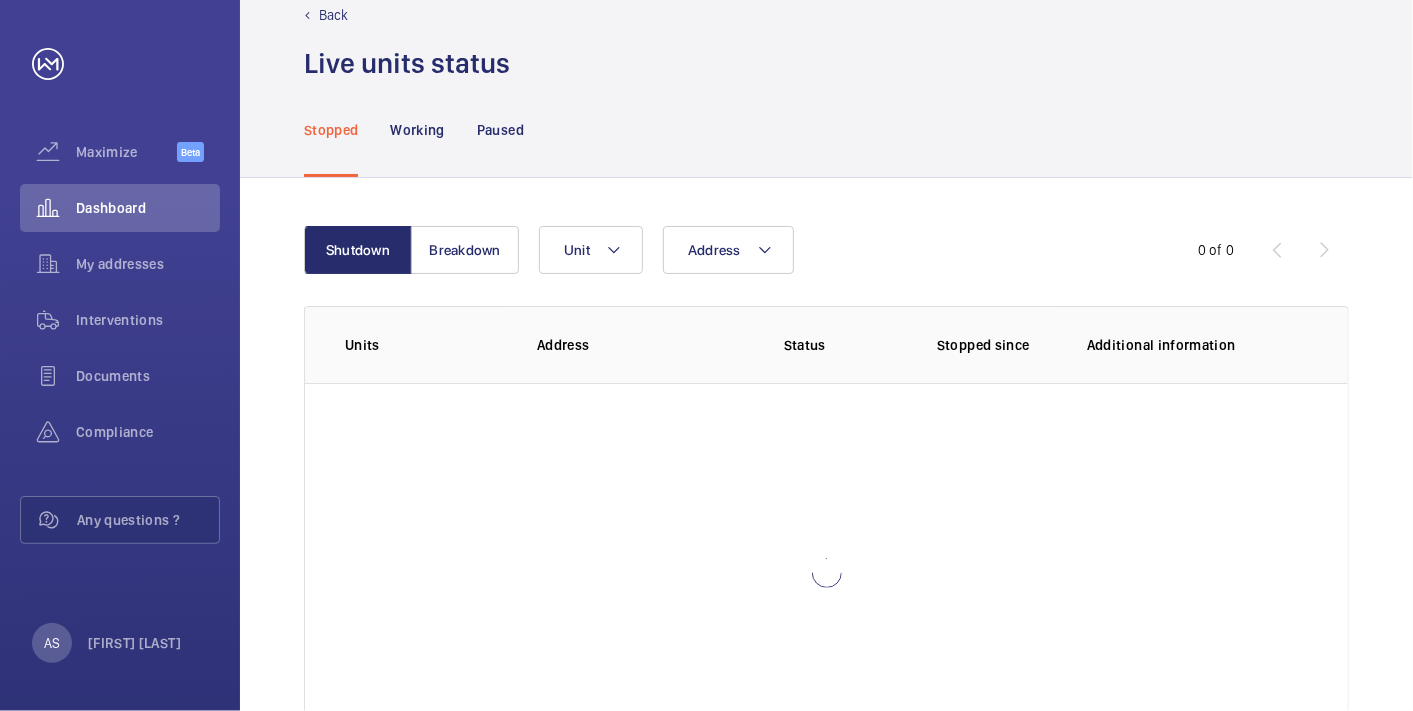 scroll, scrollTop: 111, scrollLeft: 0, axis: vertical 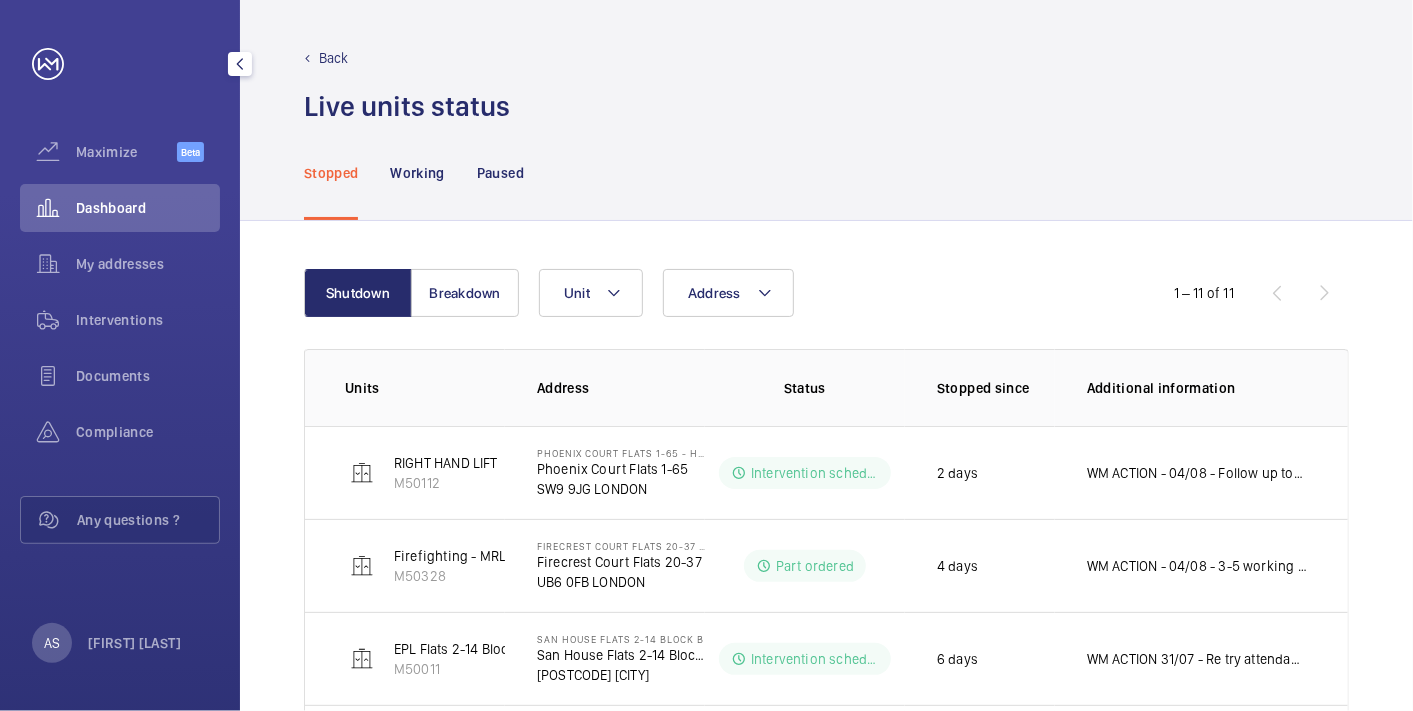 click on "Dashboard" 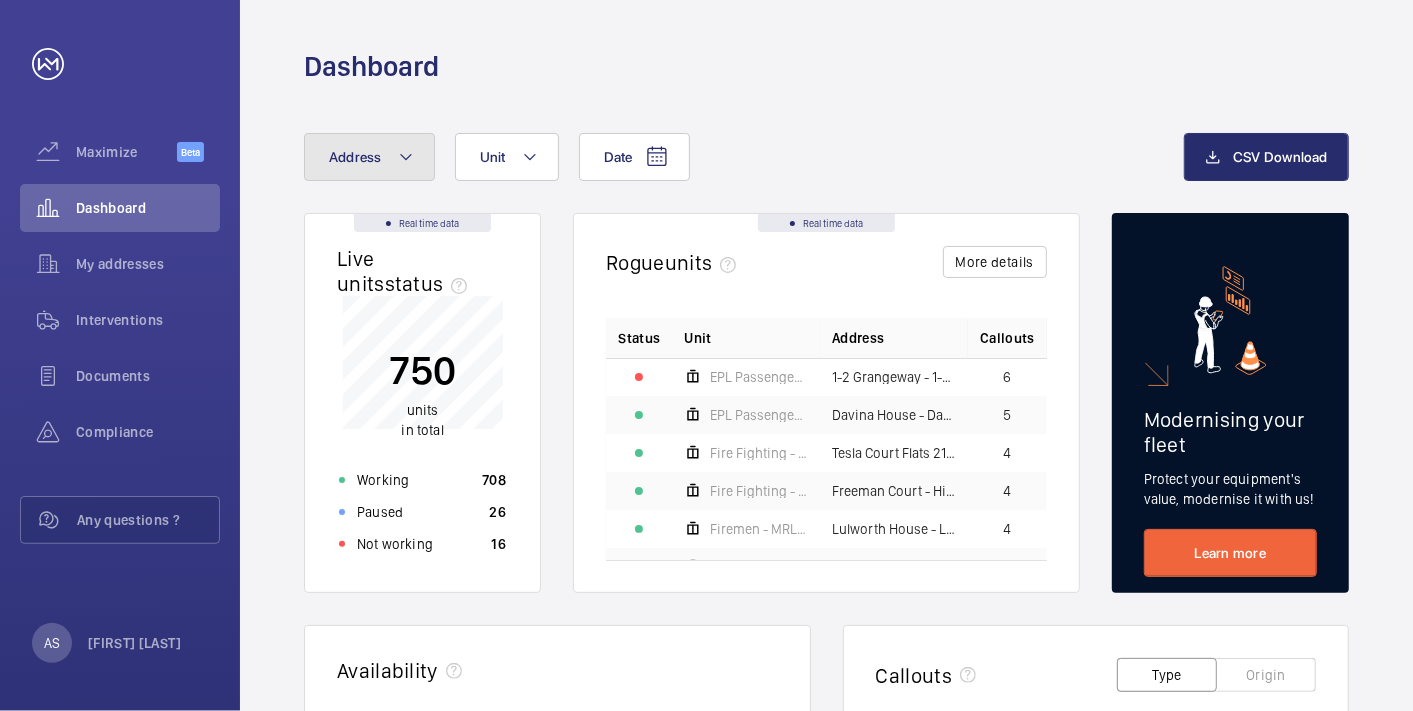click on "Address" 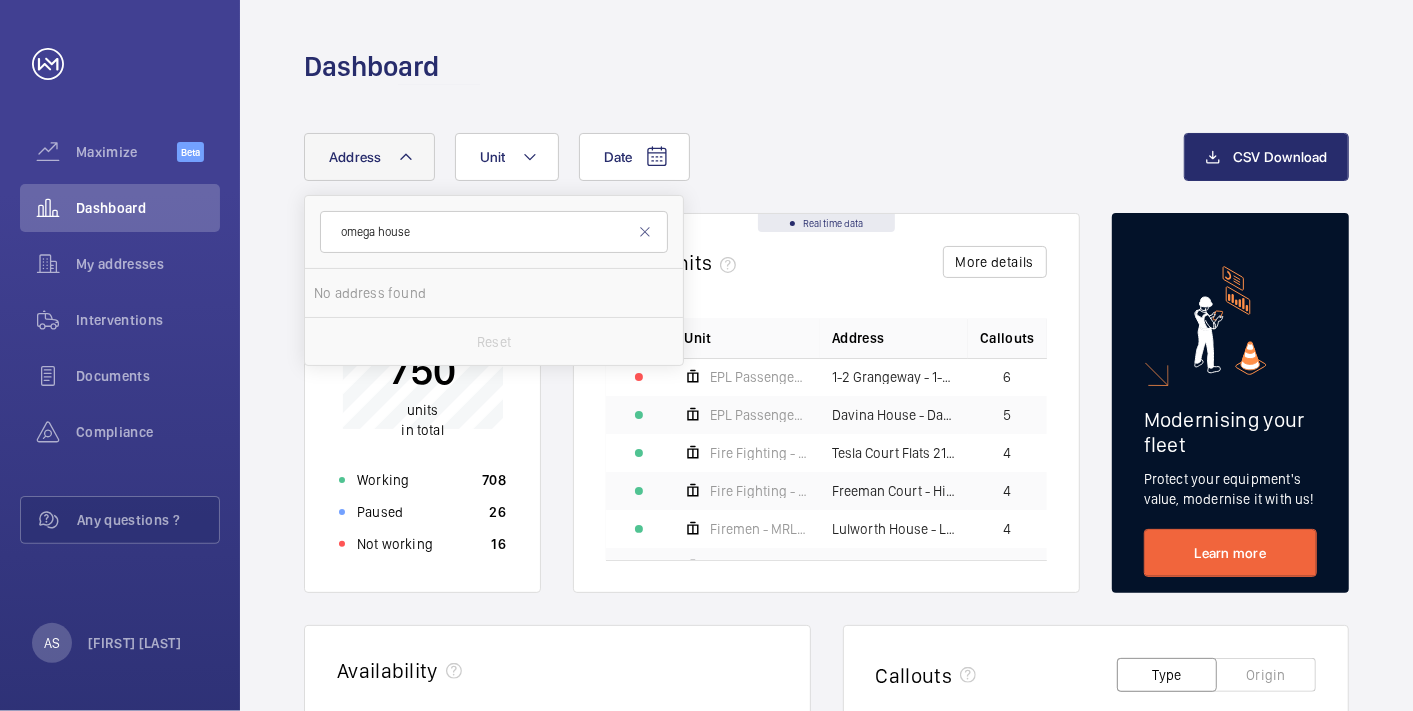 type on "omega house" 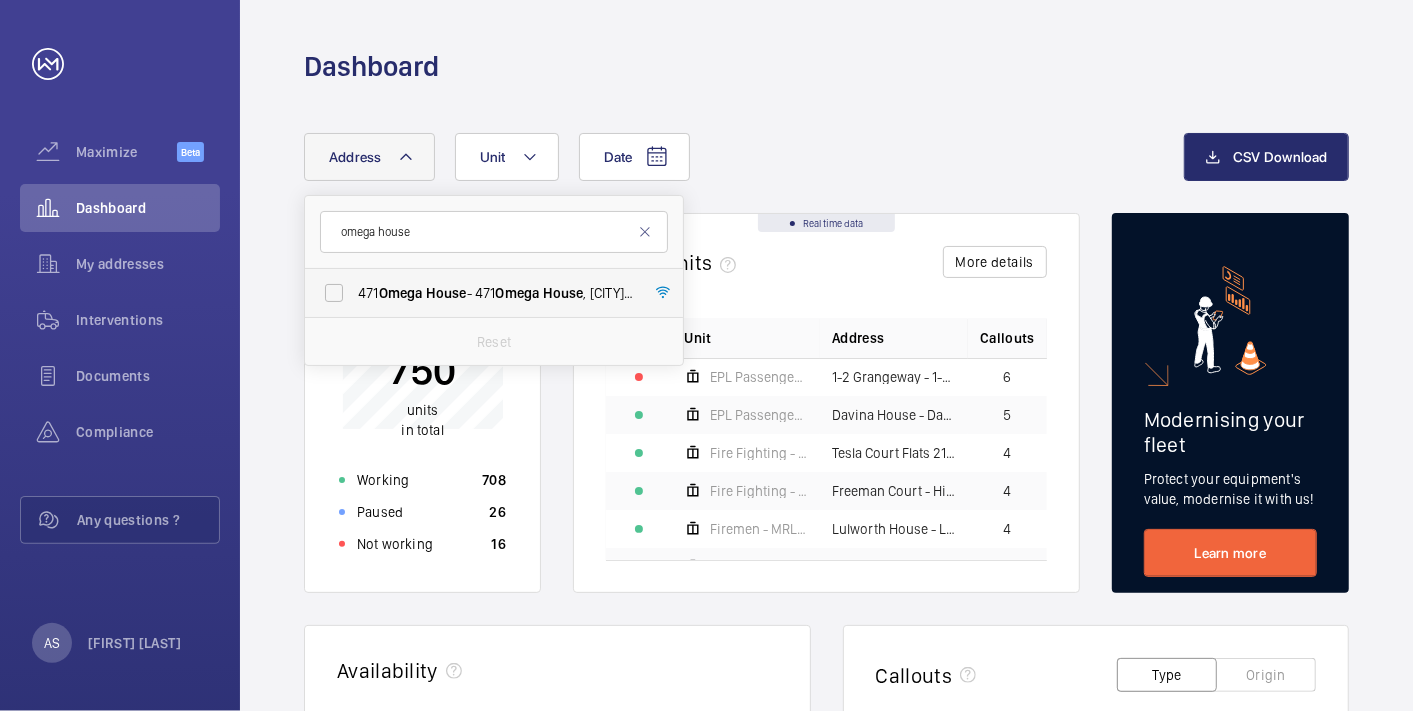 click on "[NUMBER] [STREET] - [NUMBER] [STREET] , [CITY] [POSTCODE]" at bounding box center [479, 293] 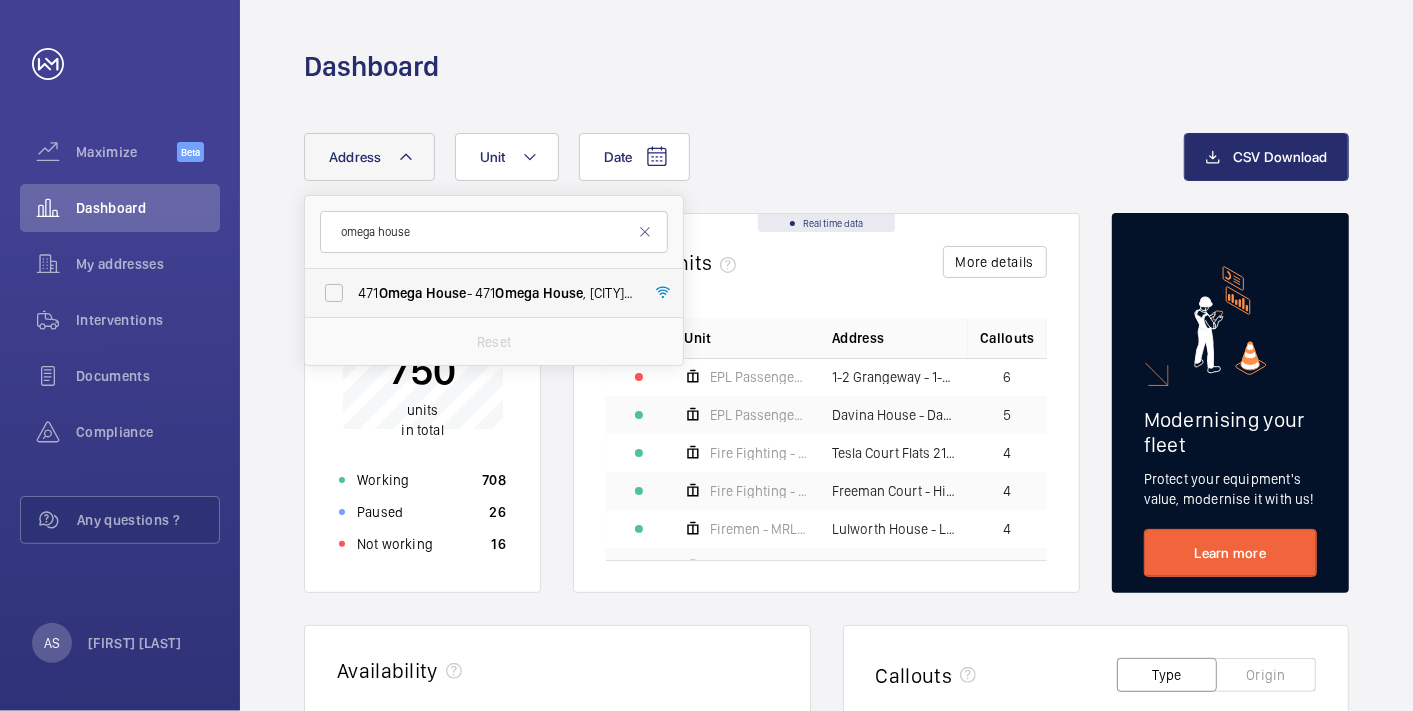 click on "[NUMBER] [STREET] - [NUMBER] [STREET] , [CITY] [POSTCODE]" at bounding box center [334, 293] 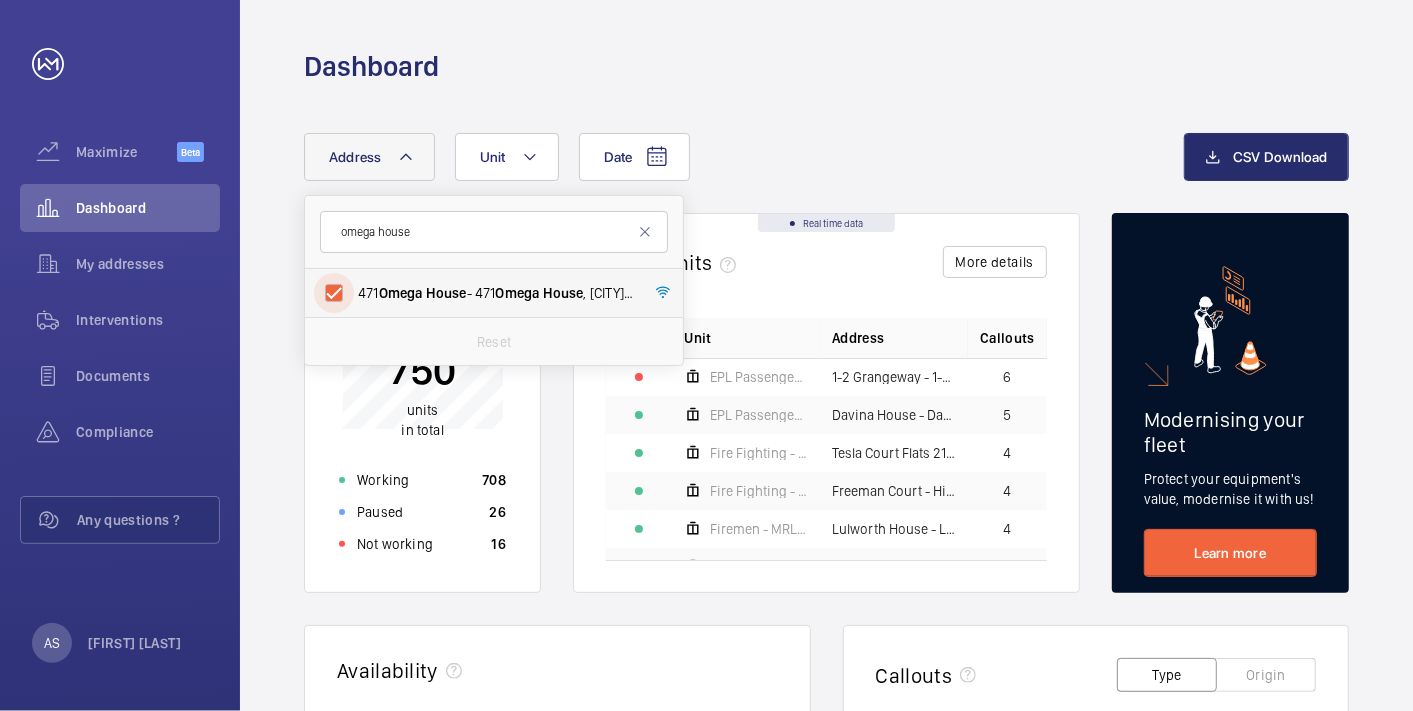 checkbox on "true" 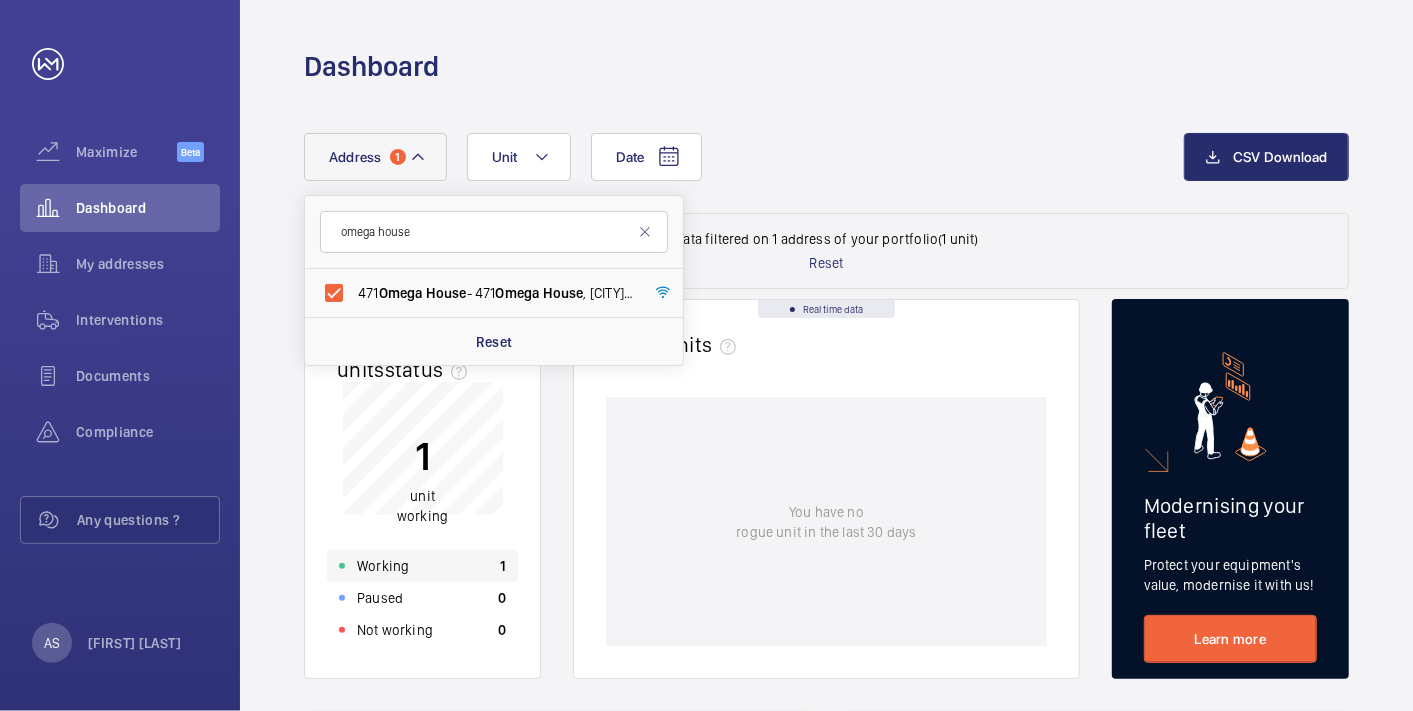 click on "Working 1" 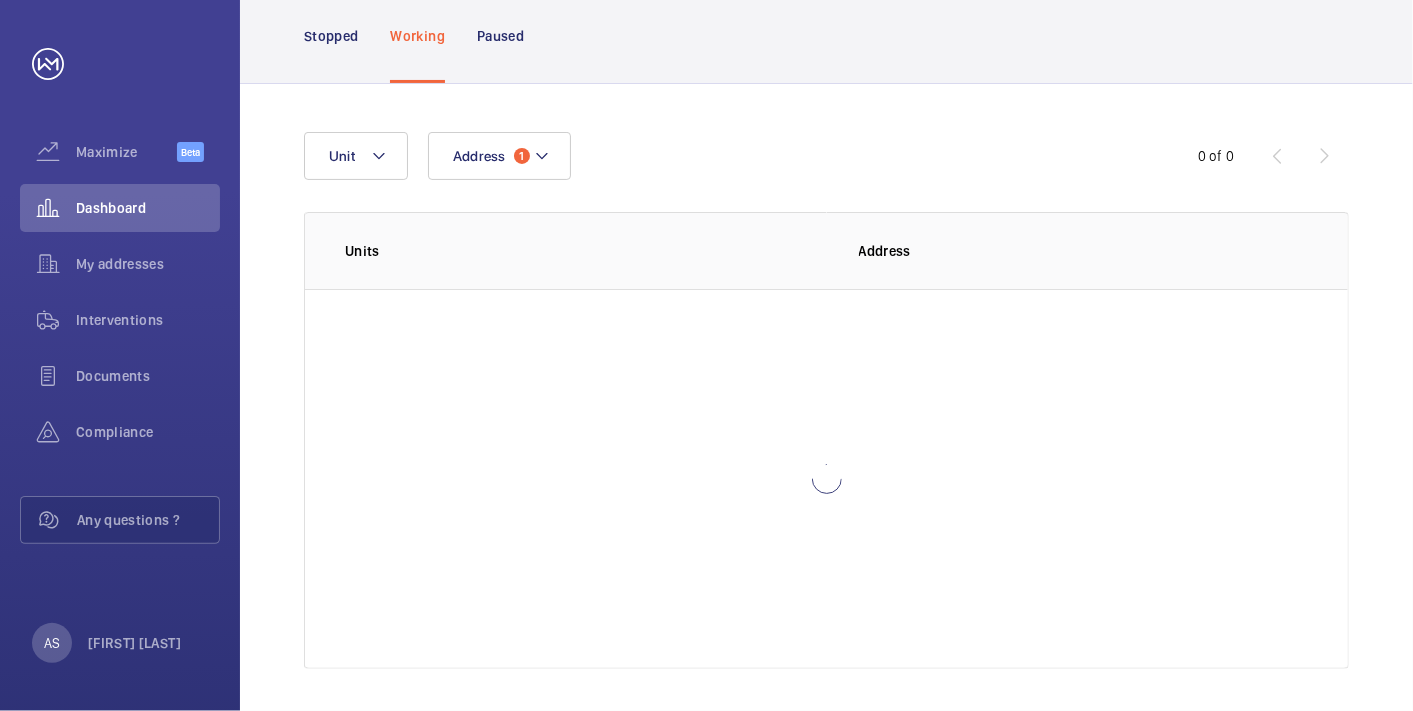 scroll, scrollTop: 142, scrollLeft: 0, axis: vertical 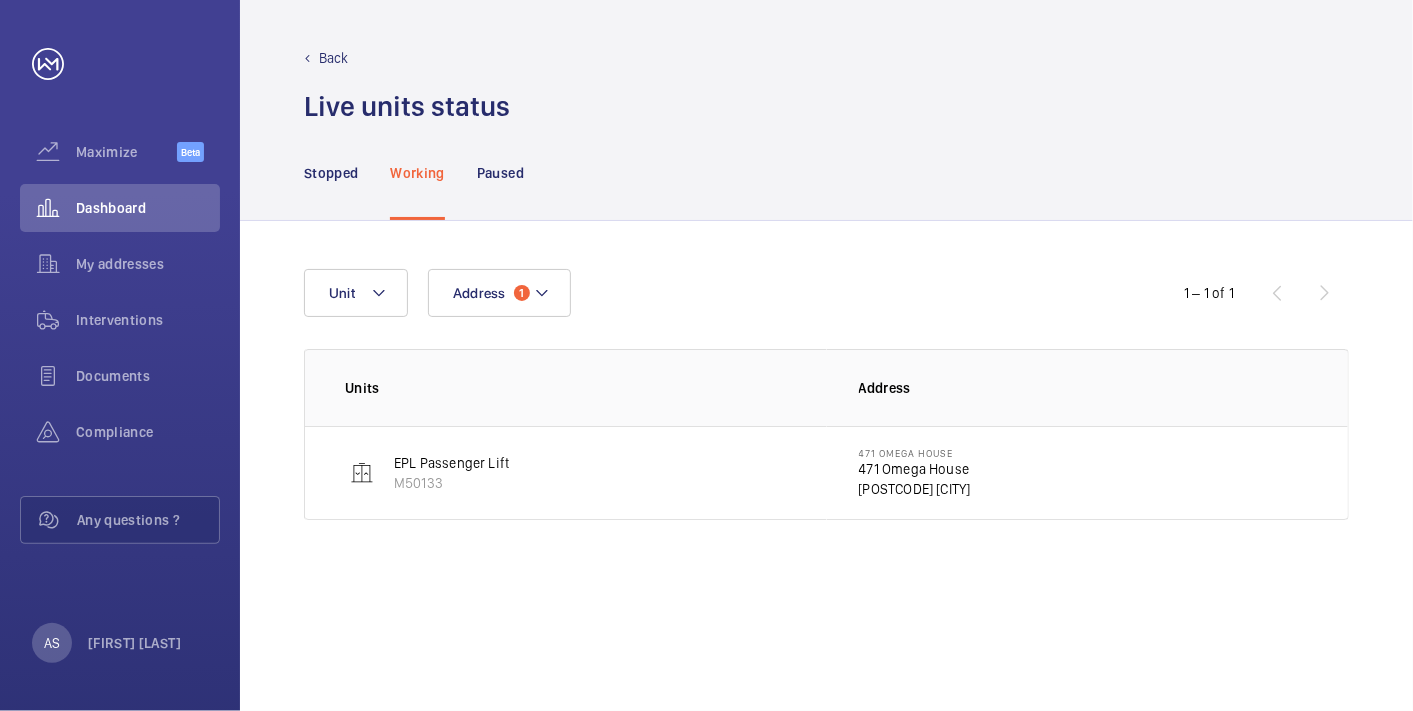 click on "[POSTCODE] [CITY]" 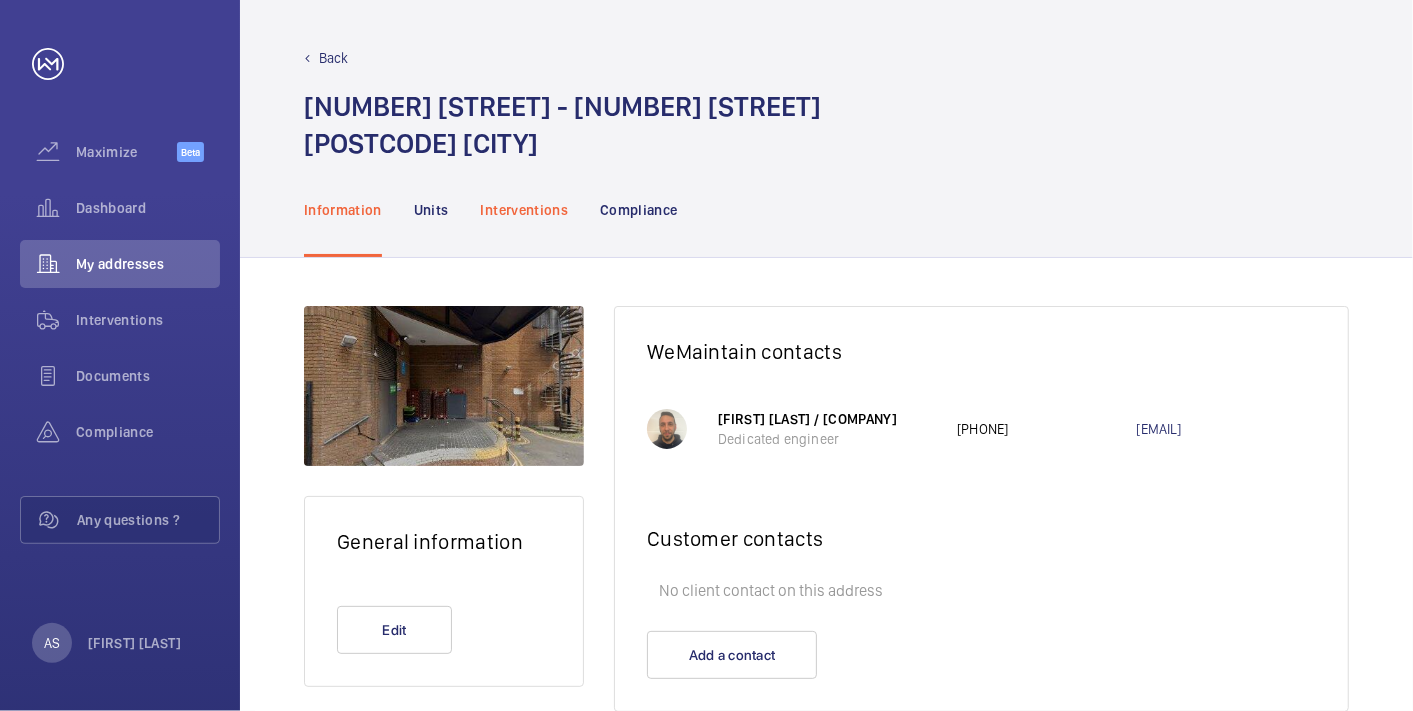 click on "Interventions" 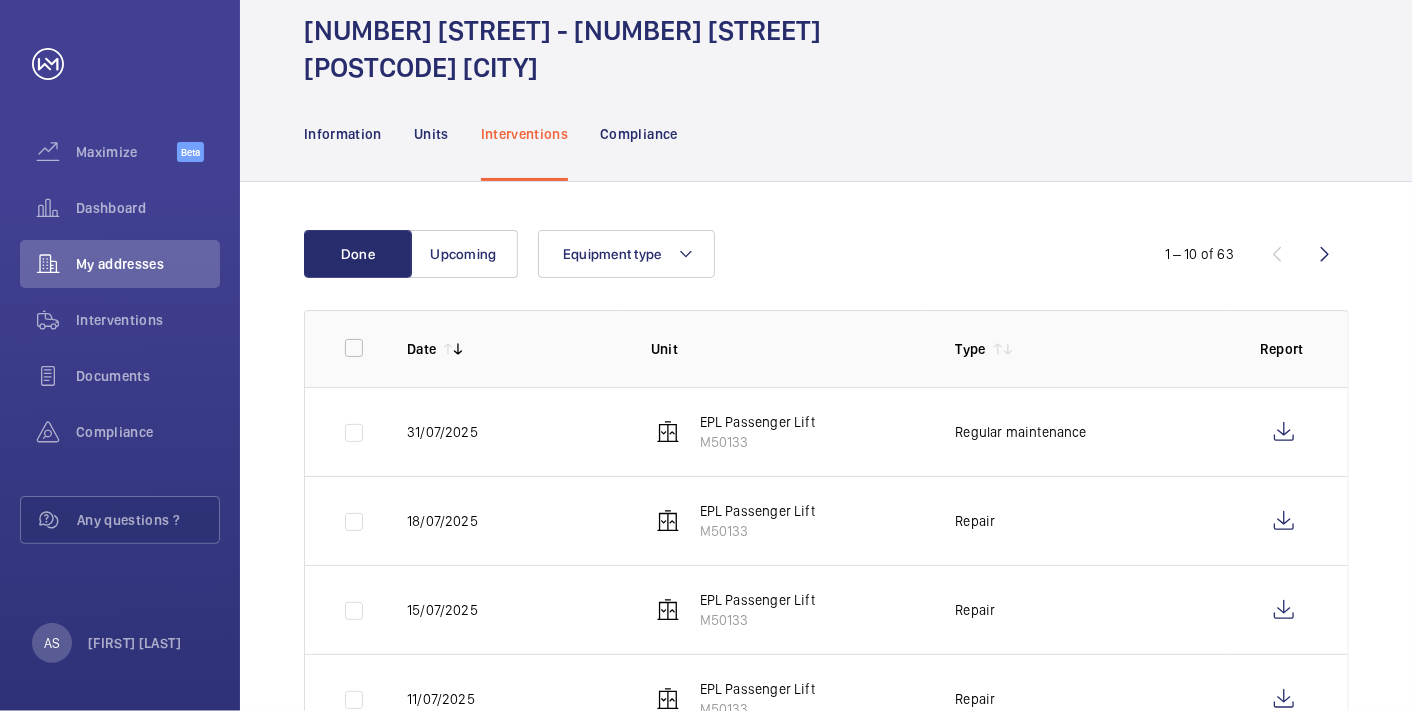 scroll, scrollTop: 111, scrollLeft: 0, axis: vertical 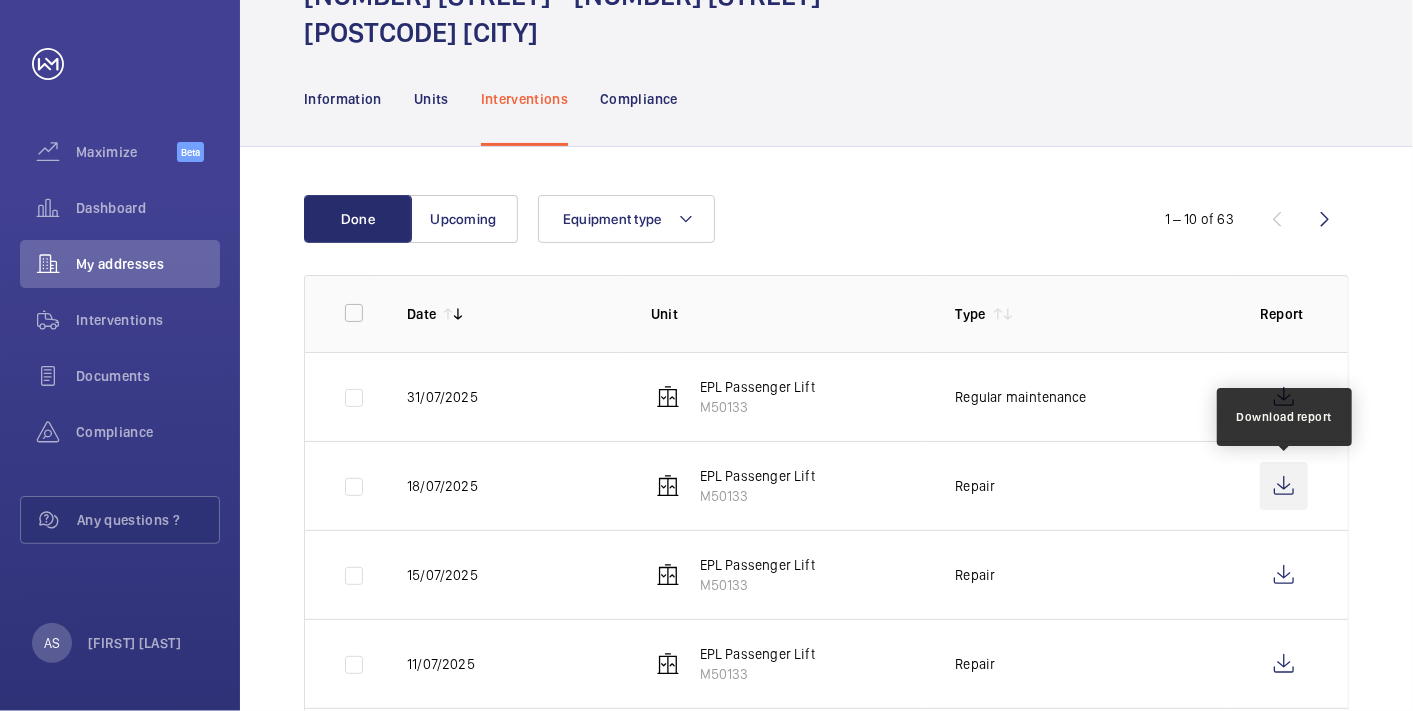 click 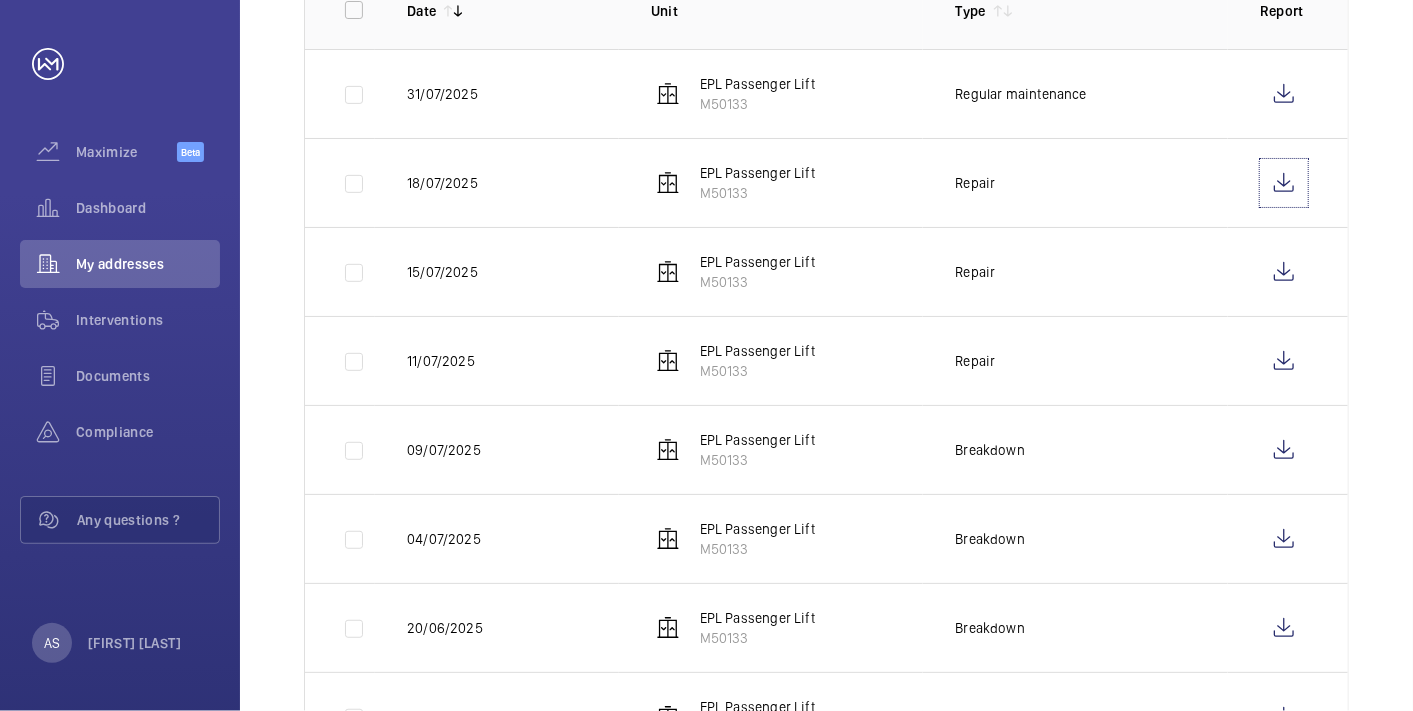 scroll, scrollTop: 444, scrollLeft: 0, axis: vertical 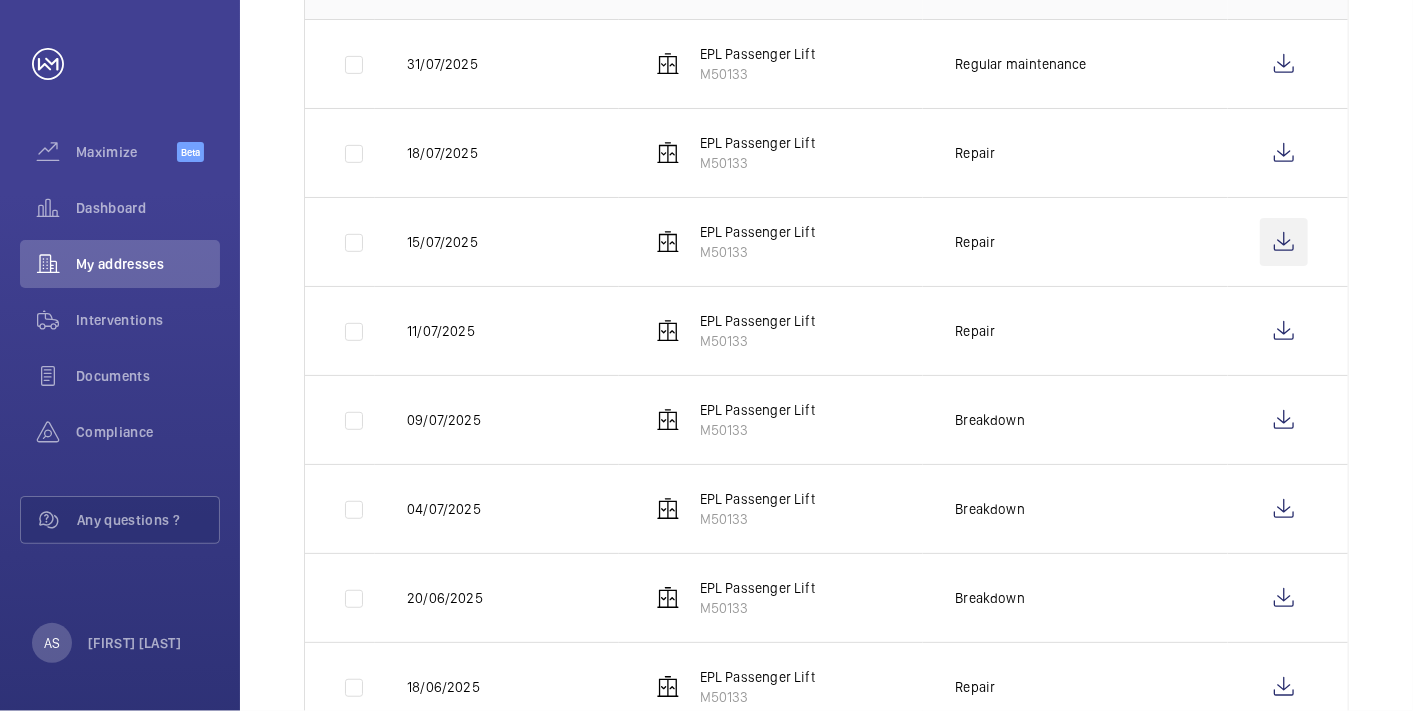 click 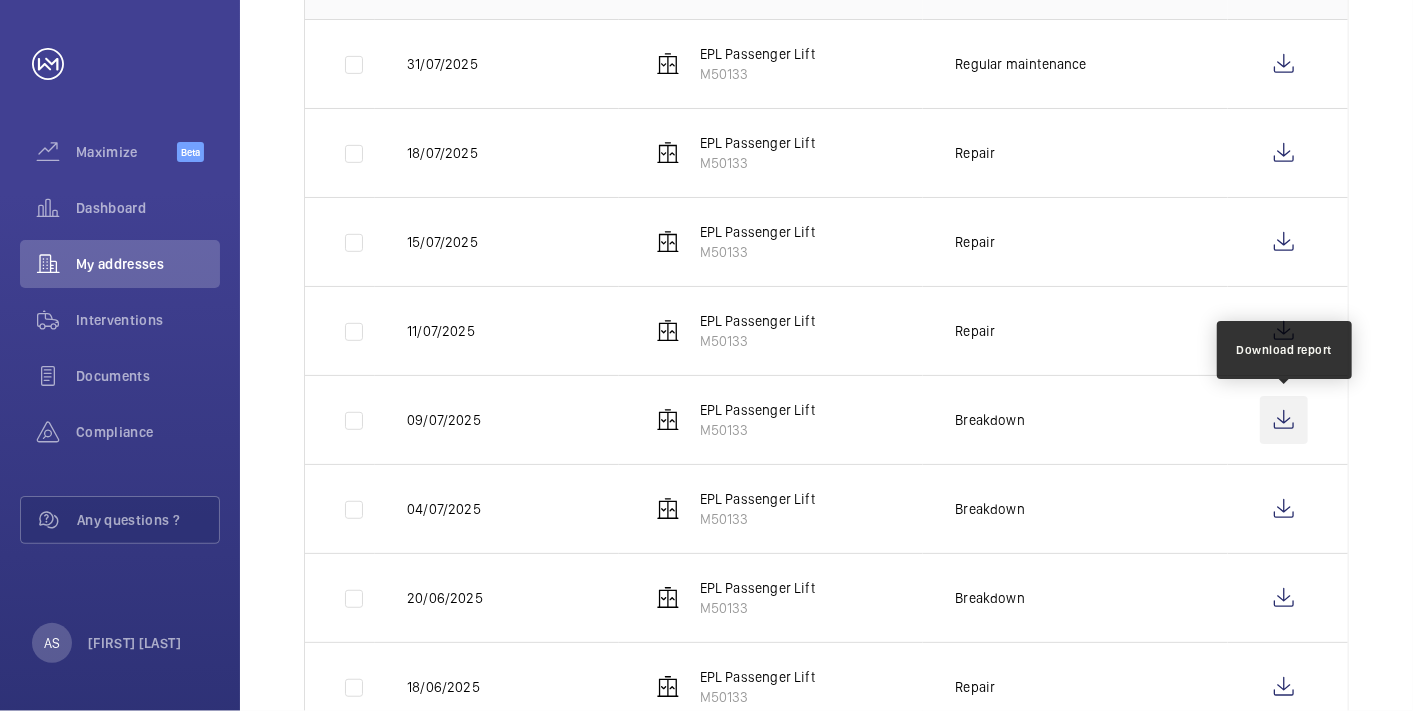 click 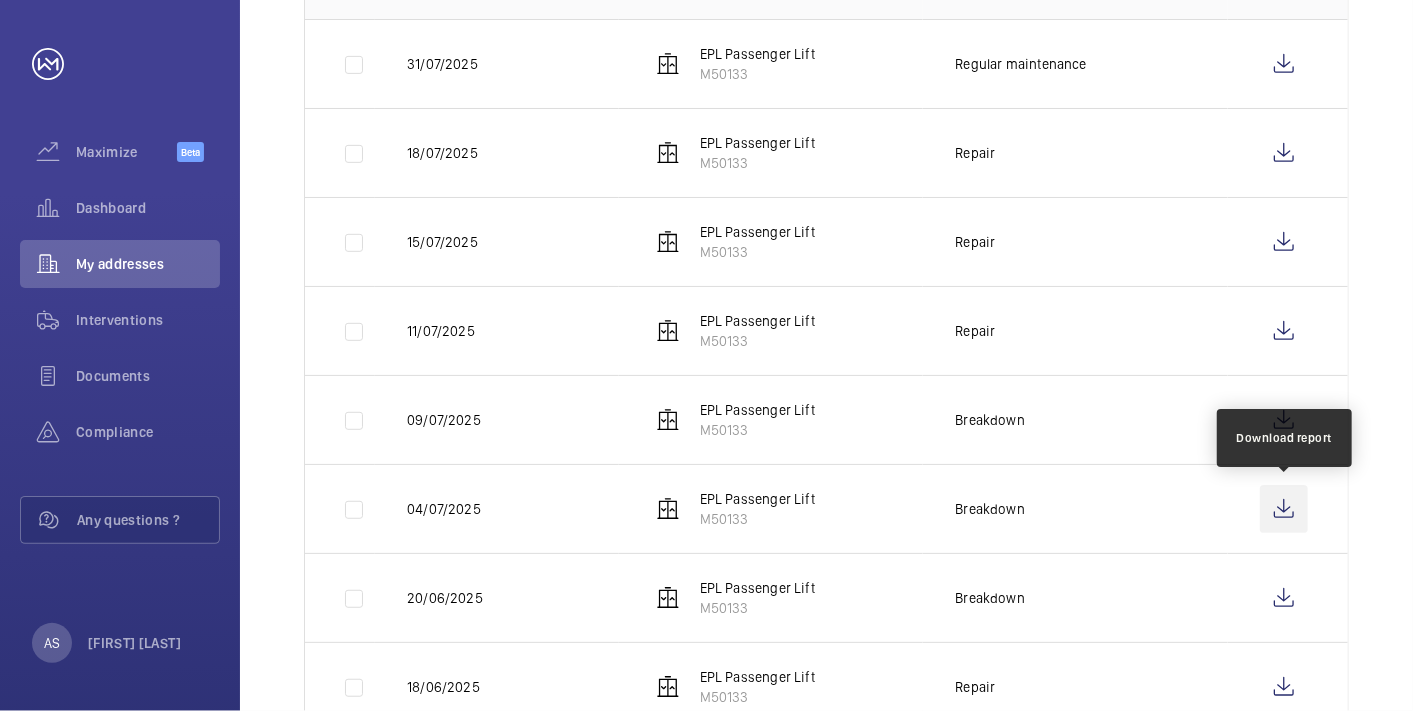click 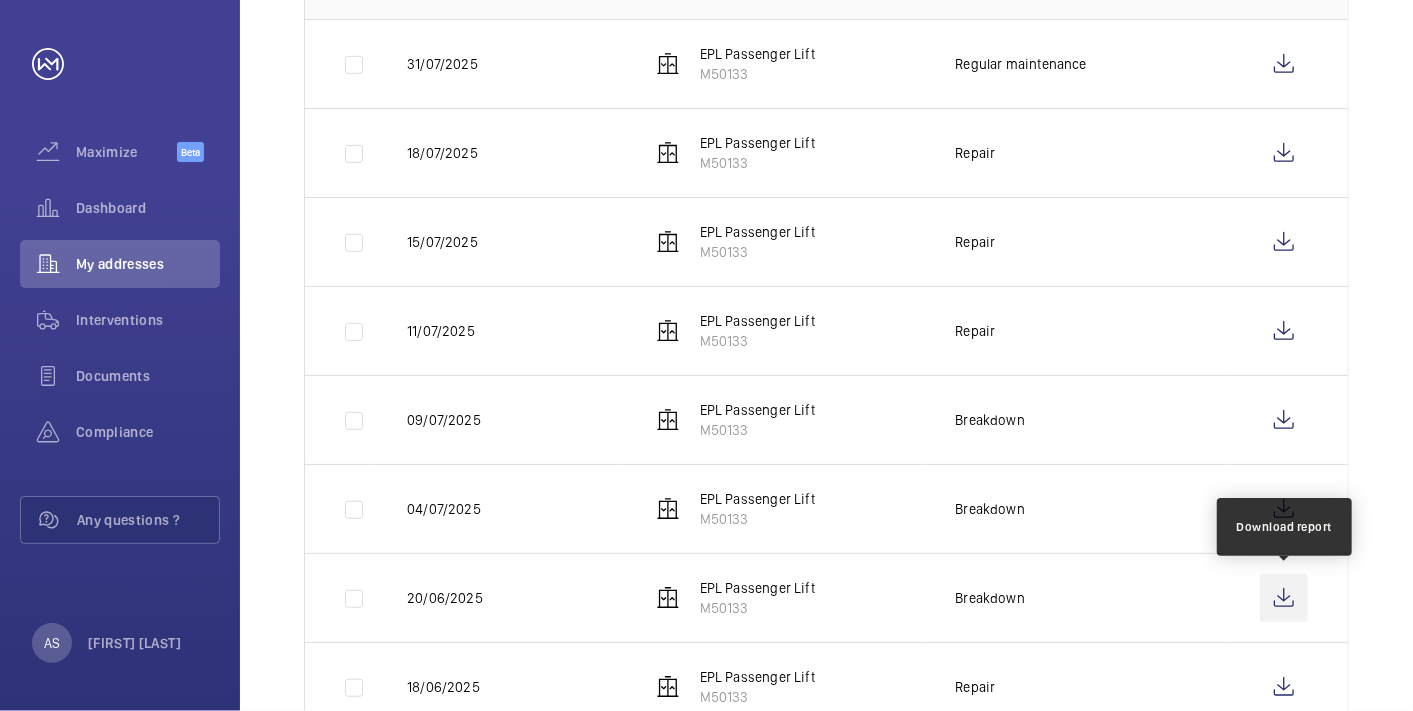 click 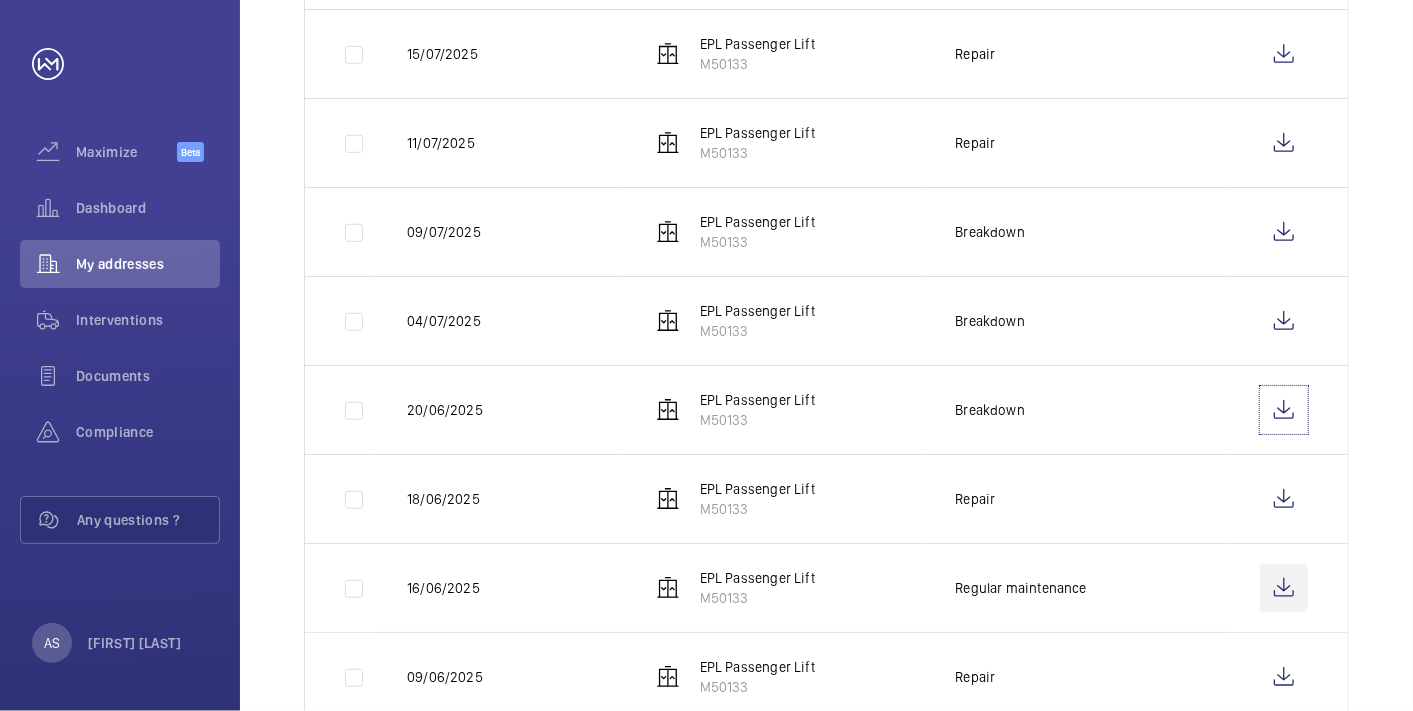 scroll, scrollTop: 666, scrollLeft: 0, axis: vertical 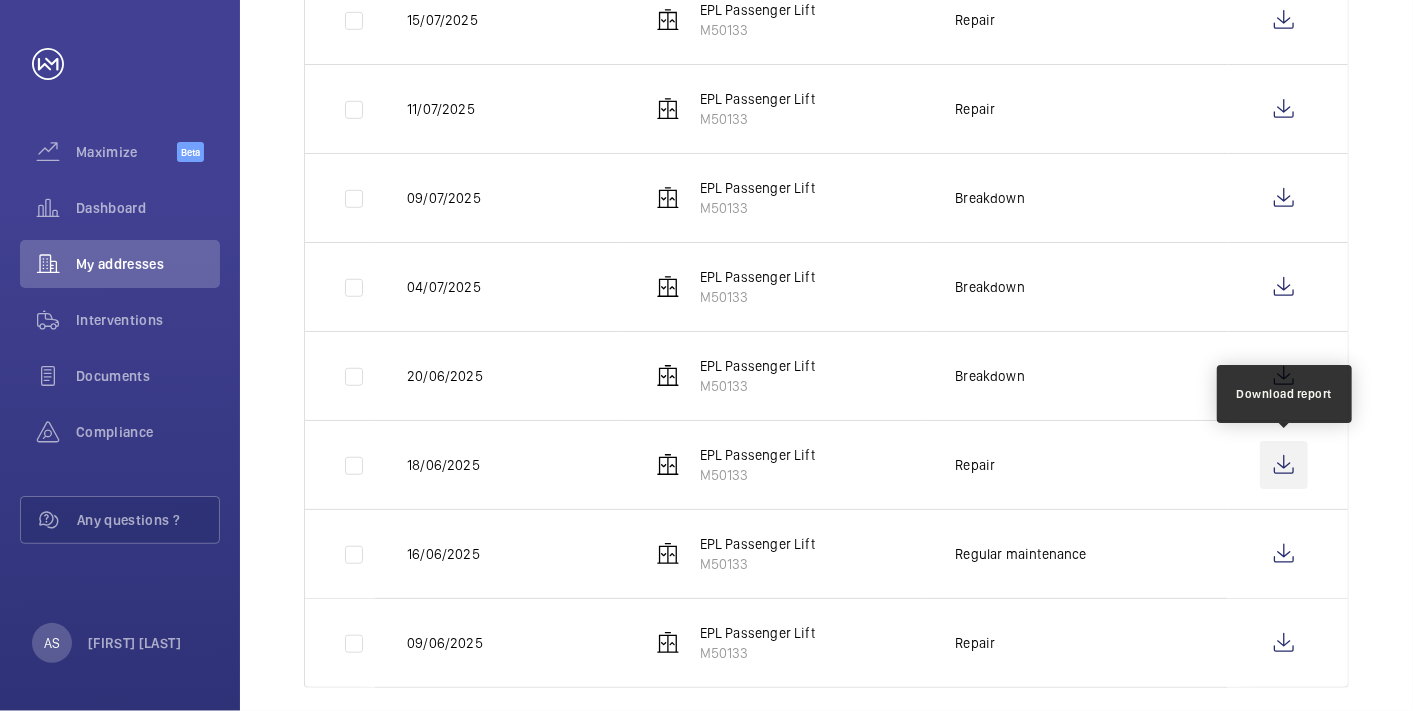 click 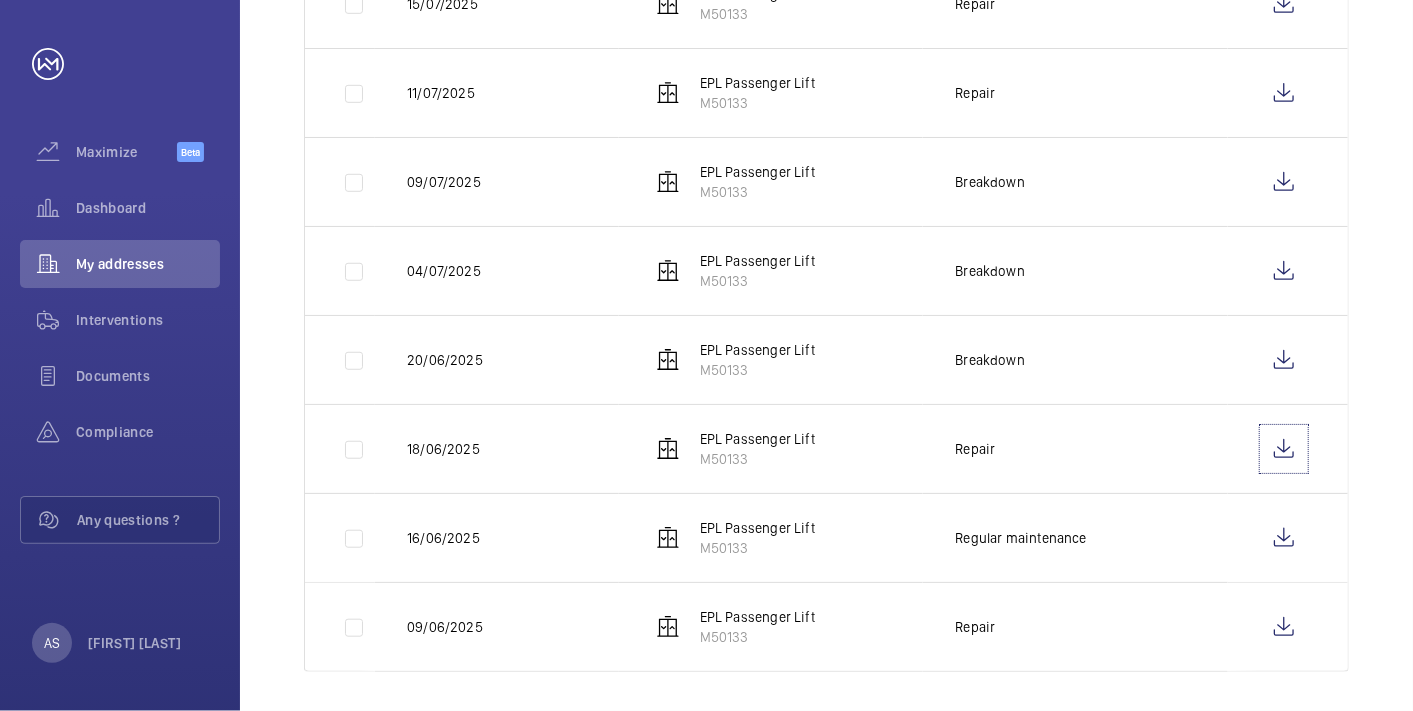 scroll, scrollTop: 687, scrollLeft: 0, axis: vertical 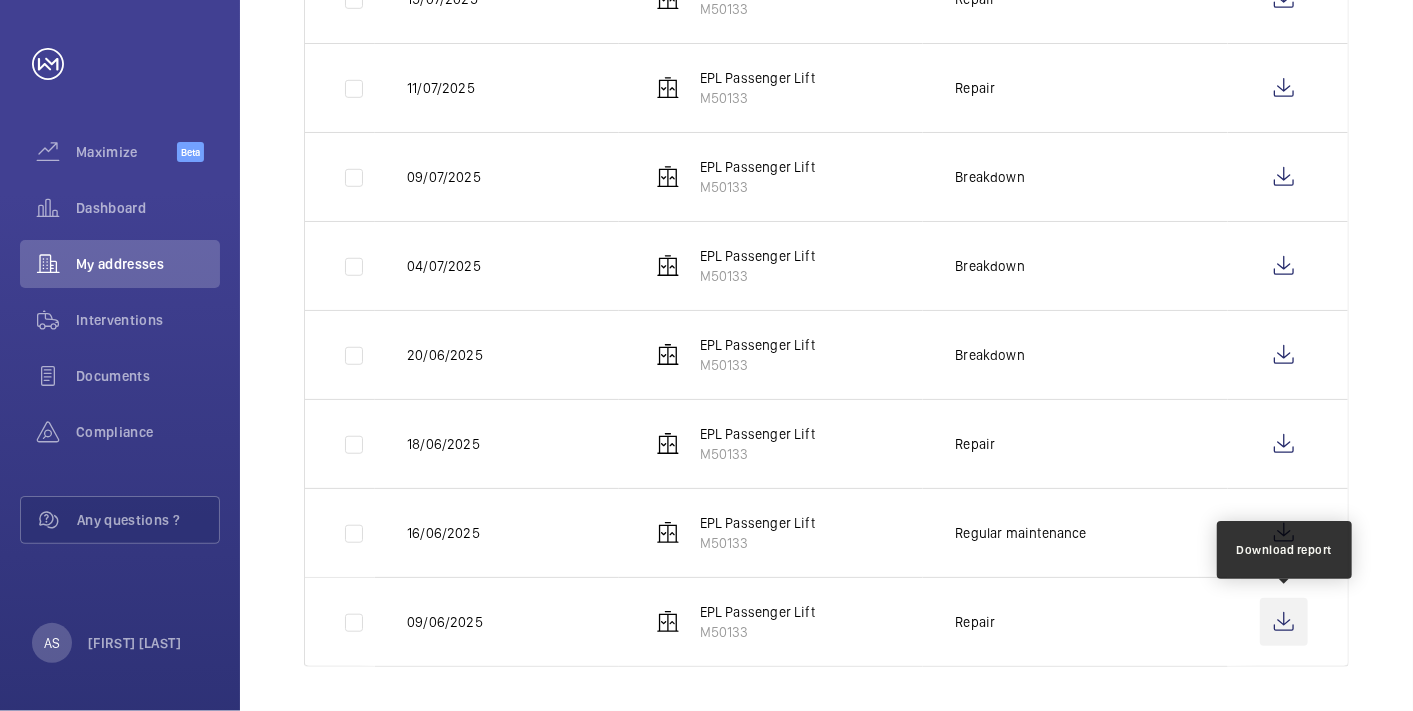 click 